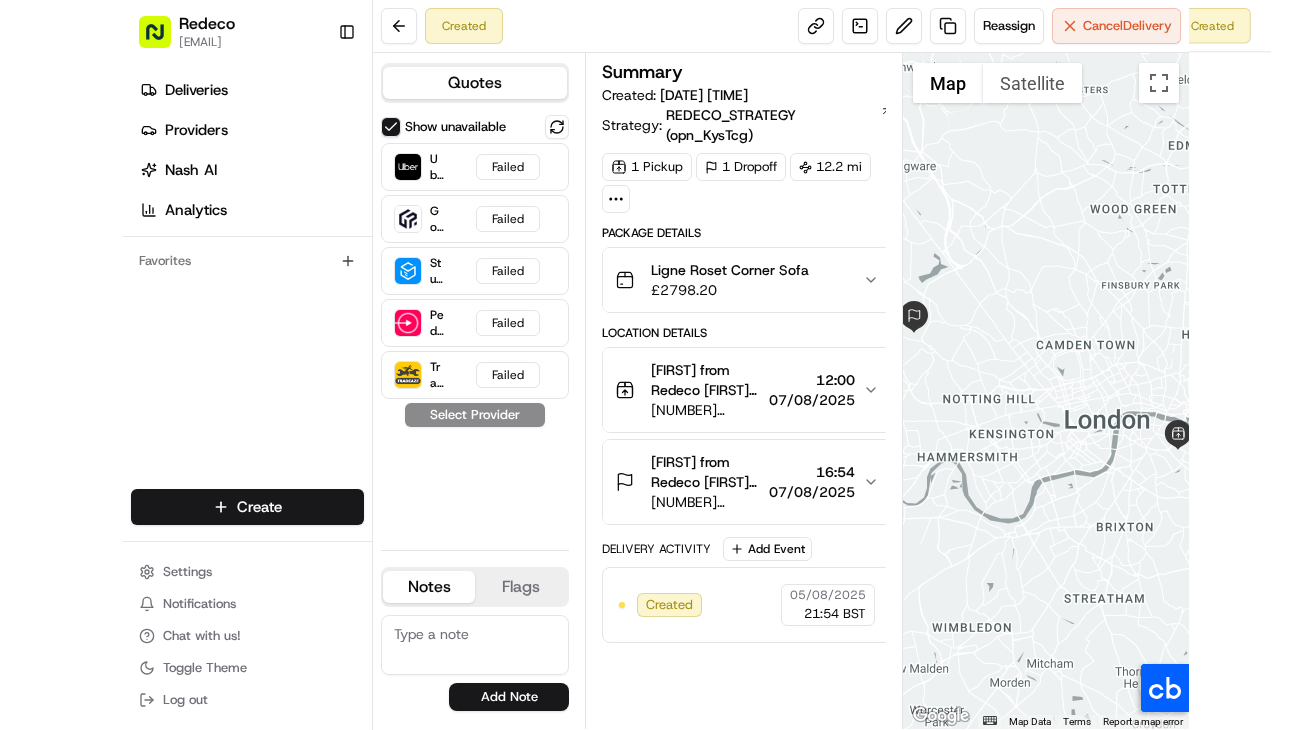 scroll, scrollTop: 0, scrollLeft: 0, axis: both 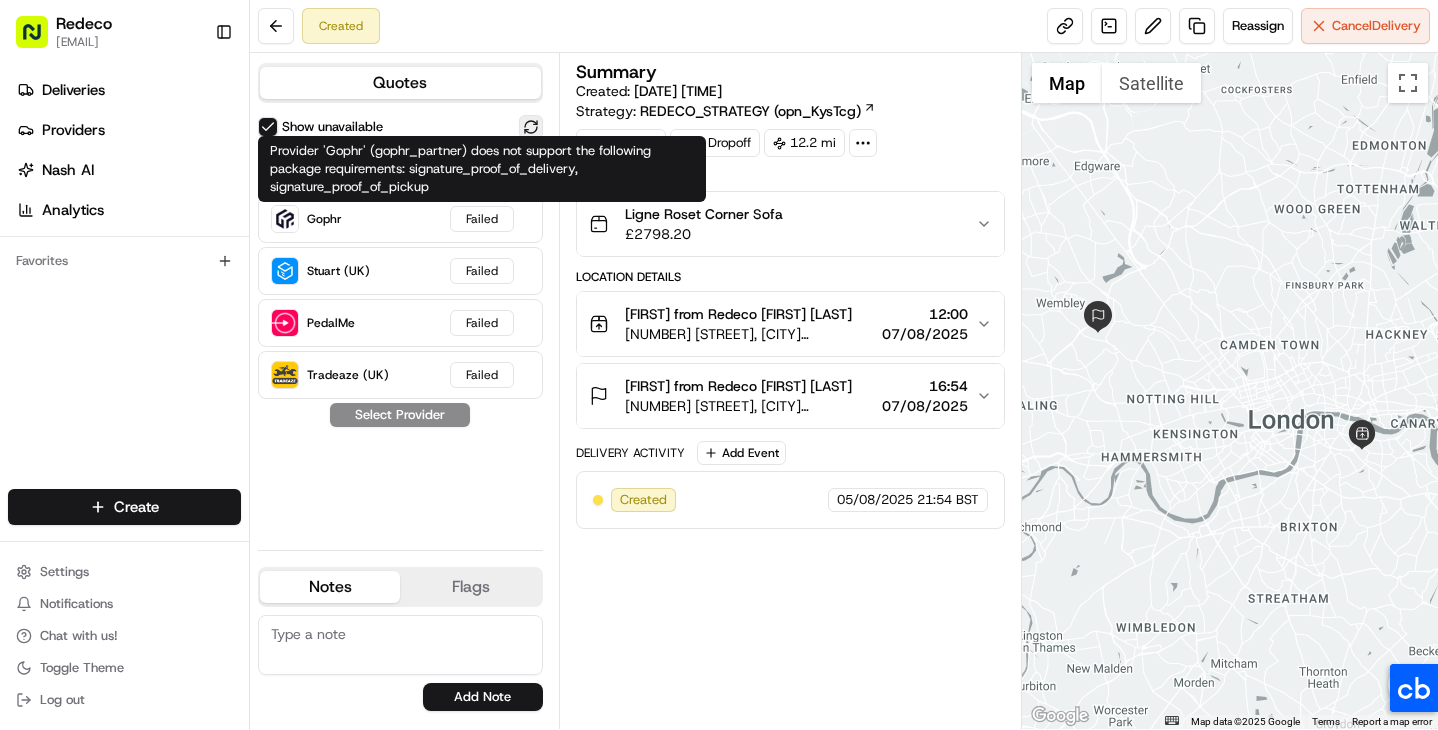 click at bounding box center [531, 127] 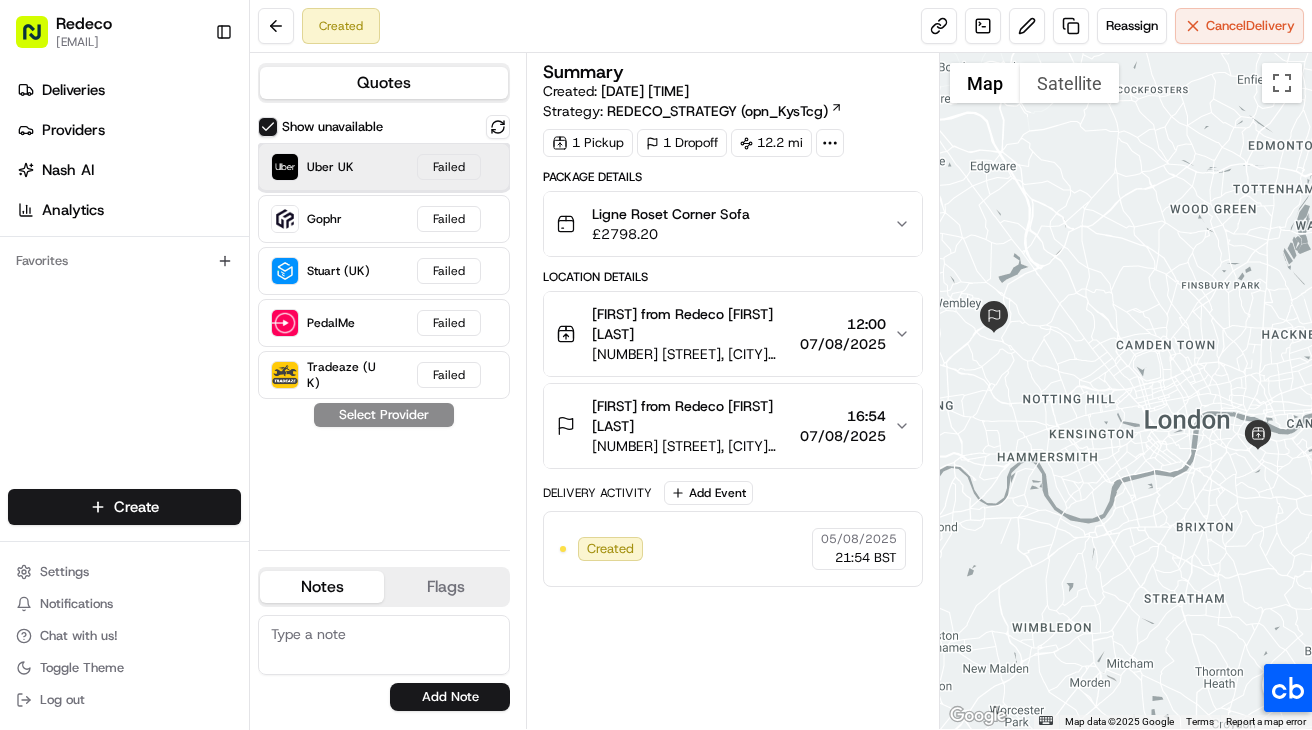 click on "Uber UK Failed" at bounding box center (384, 167) 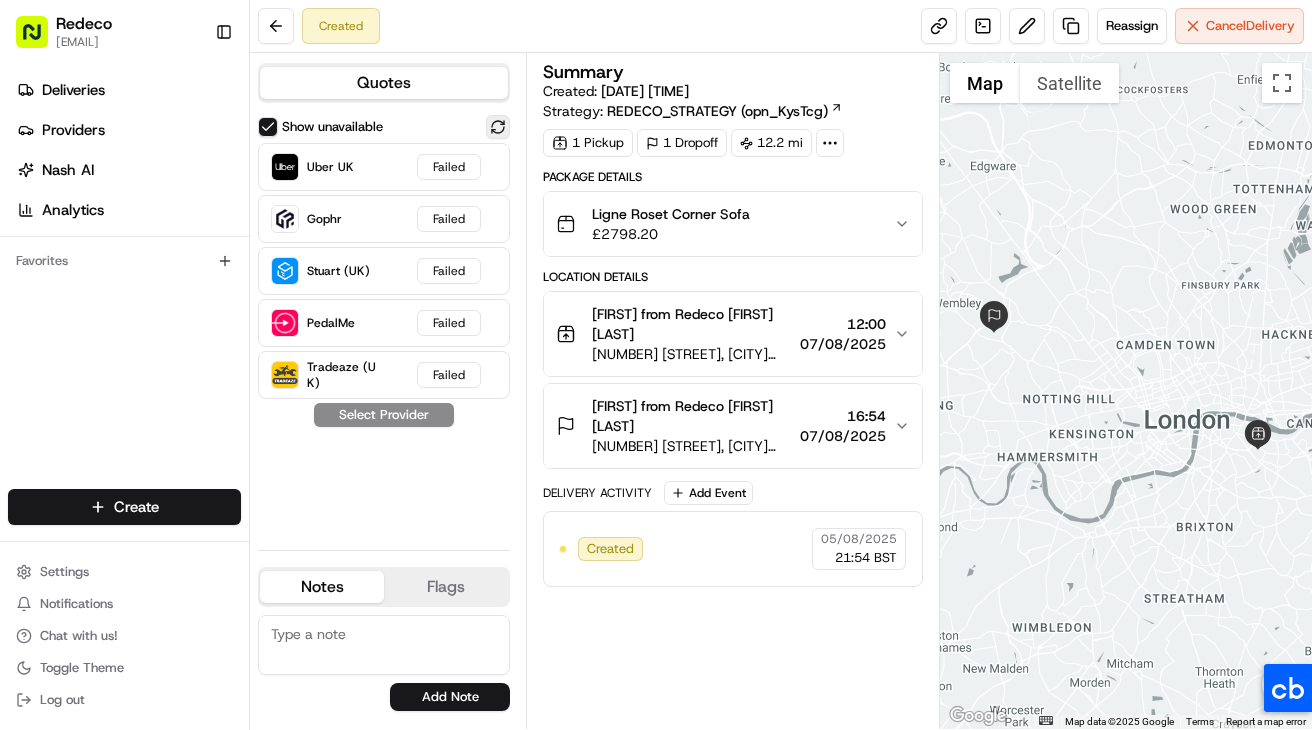 click at bounding box center (498, 127) 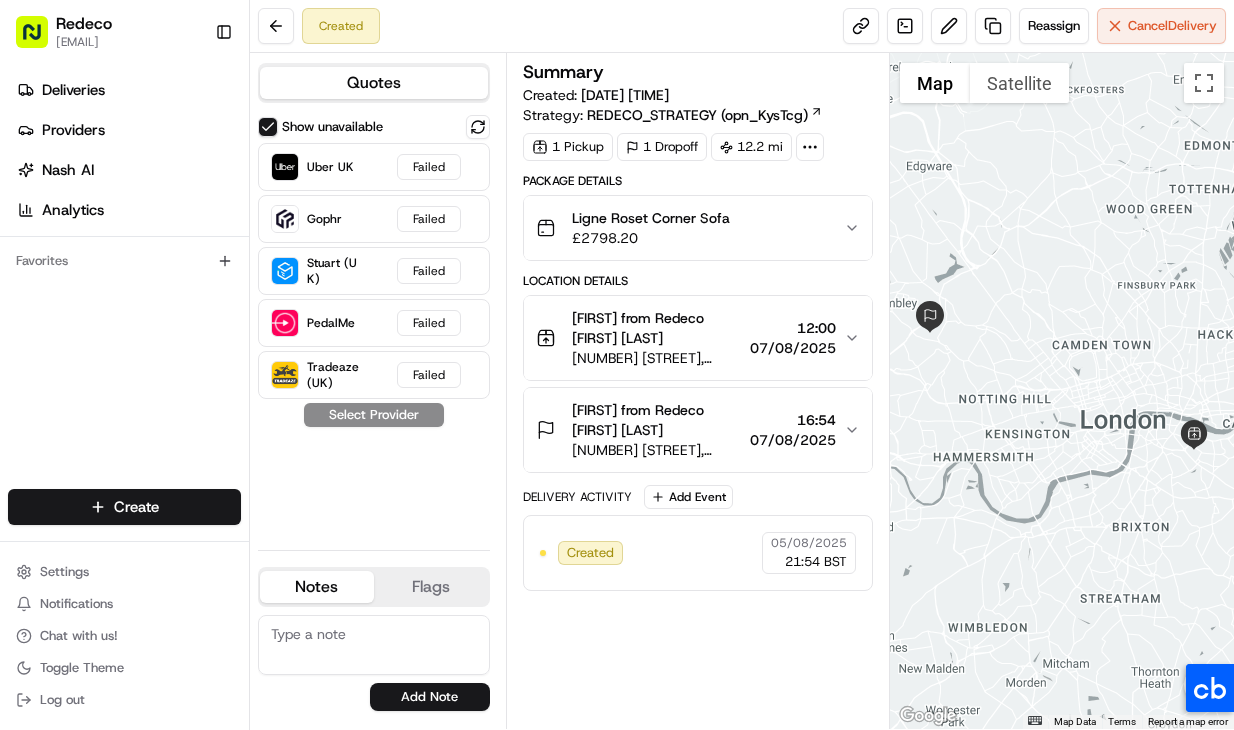 click 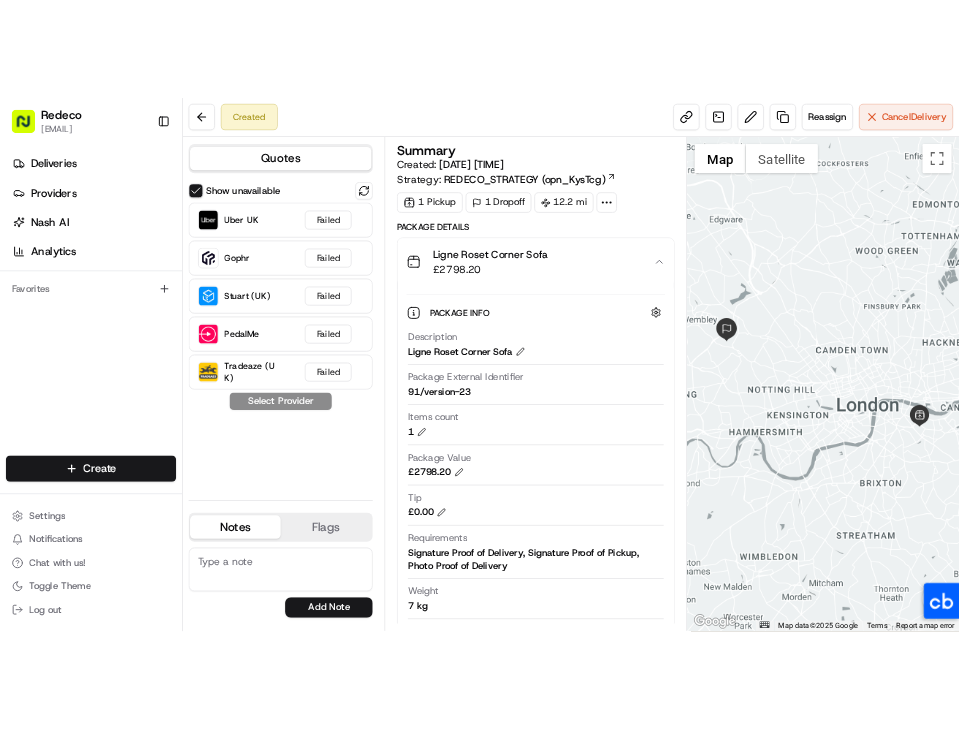 scroll, scrollTop: 517, scrollLeft: 0, axis: vertical 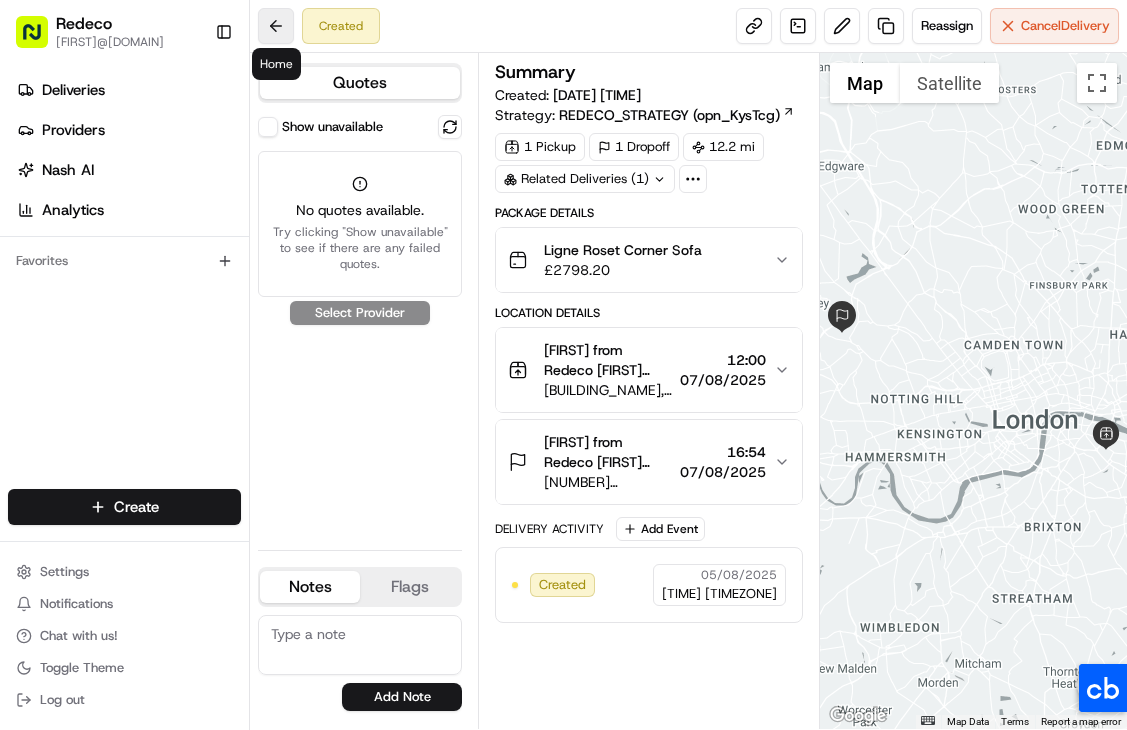 click at bounding box center (276, 26) 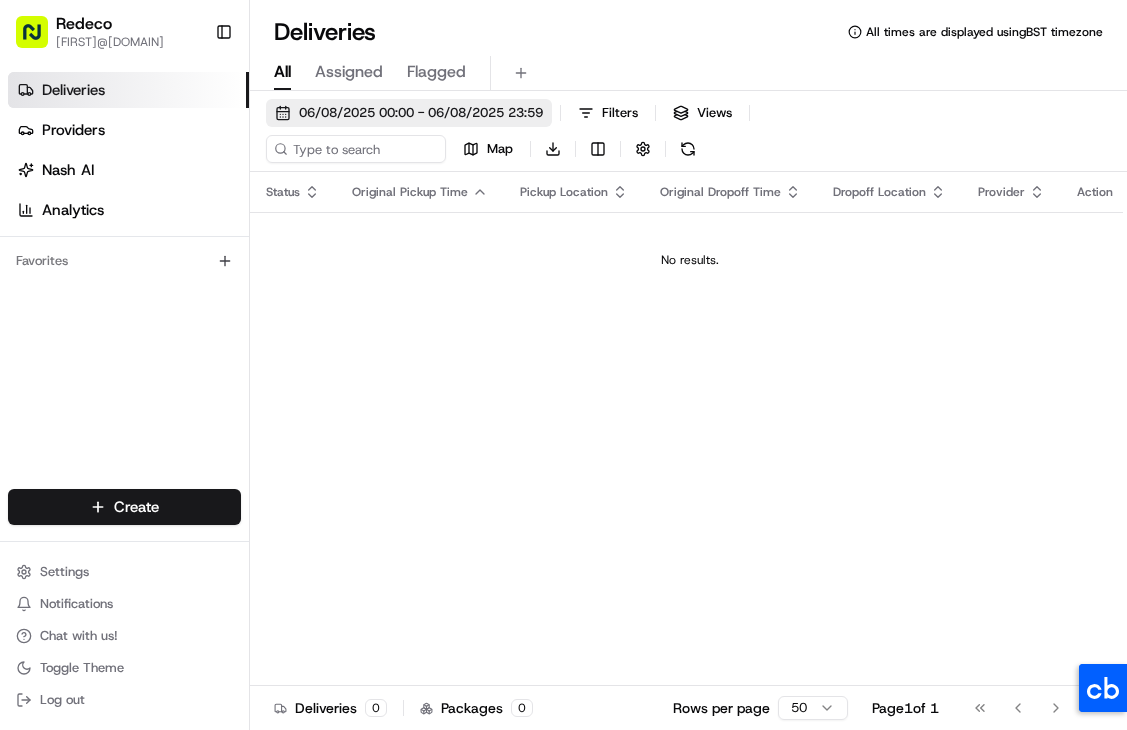 click on "06/08/2025 00:00 - 06/08/2025 23:59" at bounding box center [421, 113] 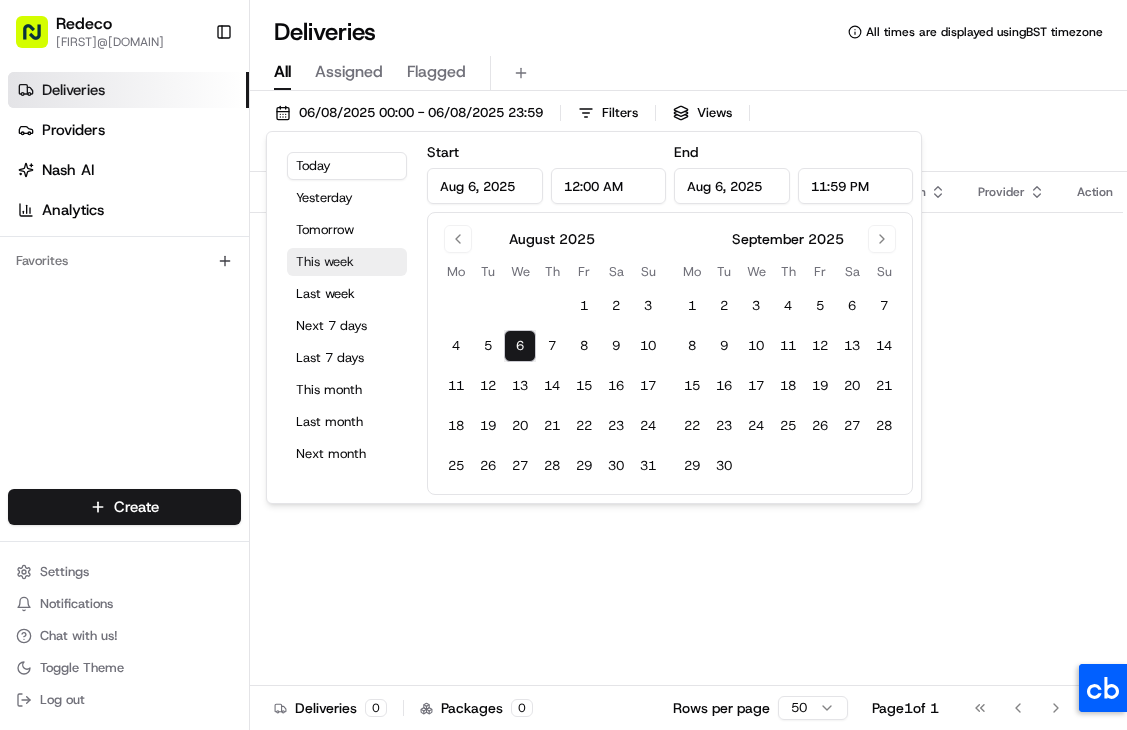 click on "This week" at bounding box center [347, 262] 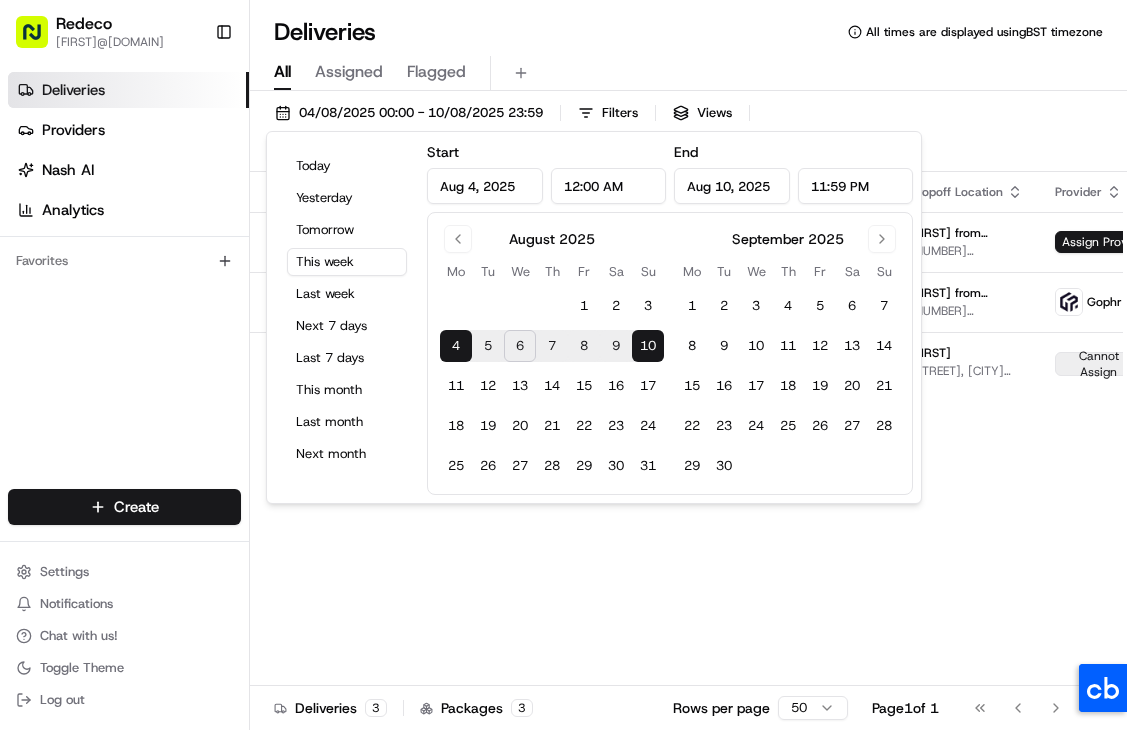 click on "All Assigned Flagged" at bounding box center [688, 73] 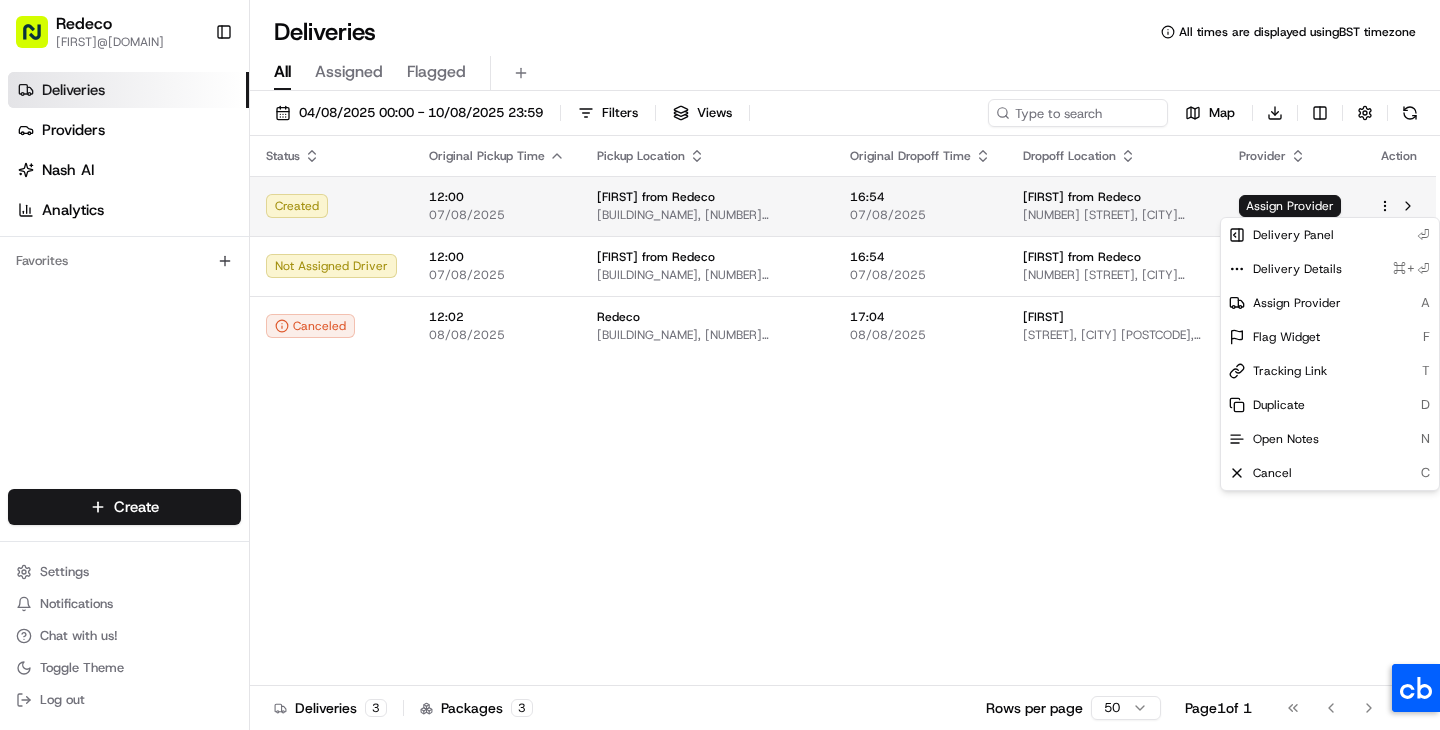 click on "Redeco lisa@redeco.app Toggle Sidebar Deliveries Providers Nash AI Analytics Favorites Main Menu Members & Organization Organization Users Roles Preferences Customization Tracking Orchestration Automations Dispatch Strategy Locations Pickup Locations Dropoff Locations Billing Billing Refund Requests Integrations Notification Triggers Webhooks API Keys Request Logs Create Settings Notifications Chat with us! Toggle Theme Log out Deliveries All times are displayed using  BST   timezone All Assigned Flagged 04/08/2025 00:00 - 10/08/2025 23:59 Filters Views Map Download Status Original Pickup Time Pickup Location Original Dropoff Time Dropoff Location Provider Action Created 12:00 07/08/2025 Liisa from Redeco Access House, 61 Willow Walk, London SE1 5SF, UK 16:54 07/08/2025 Paige from Redeco 12 Stonebridge Park, London NW10 8EJ, UK Assign Provider Not Assigned Driver 12:00 07/08/2025 Liisa from Redeco Access House, 61 Willow Walk, London SE1 5SF, UK 16:54 07/08/2025 Paige from Redeco Gophr 12:02 3" at bounding box center (720, 365) 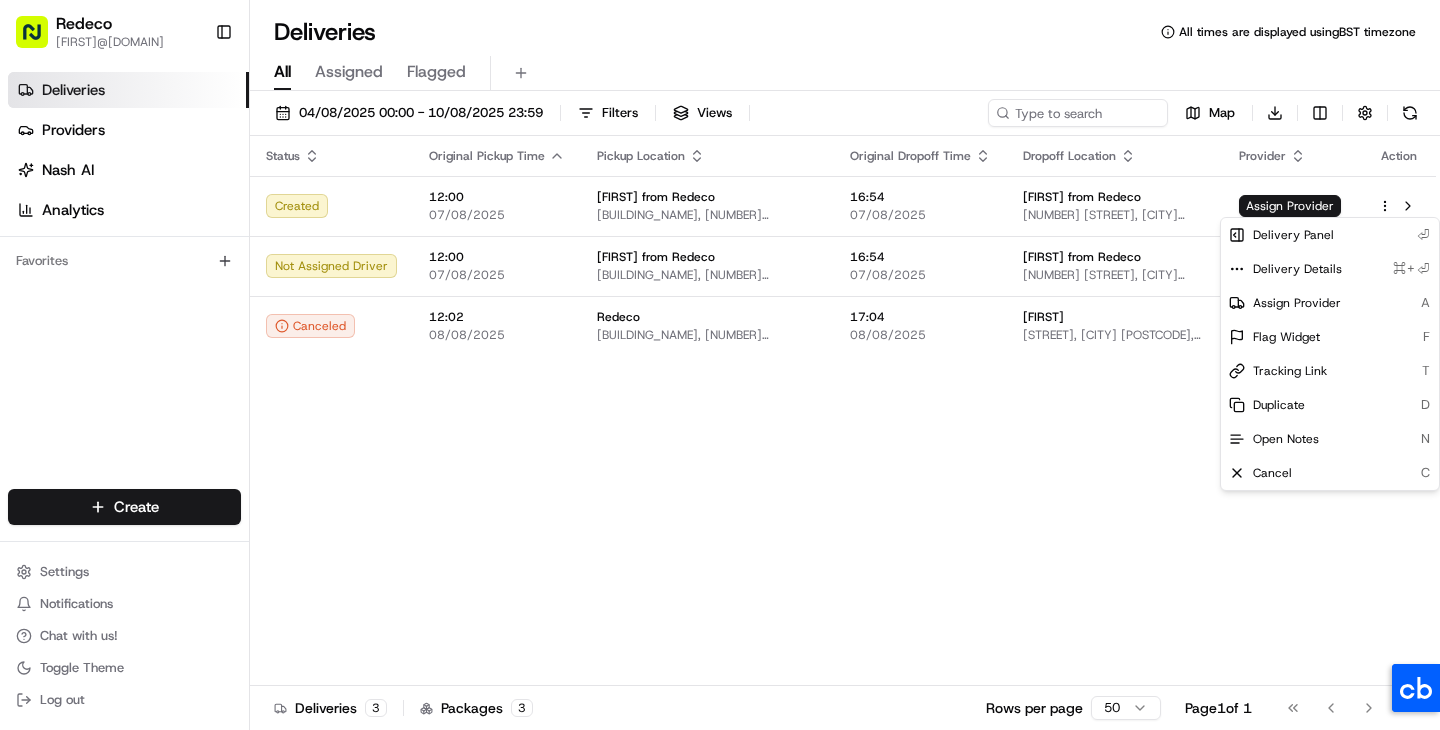 click on "Redeco lisa@redeco.app Toggle Sidebar Deliveries Providers Nash AI Analytics Favorites Main Menu Members & Organization Organization Users Roles Preferences Customization Tracking Orchestration Automations Dispatch Strategy Locations Pickup Locations Dropoff Locations Billing Billing Refund Requests Integrations Notification Triggers Webhooks API Keys Request Logs Create Settings Notifications Chat with us! Toggle Theme Log out Deliveries All times are displayed using  BST   timezone All Assigned Flagged 04/08/2025 00:00 - 10/08/2025 23:59 Filters Views Map Download Status Original Pickup Time Pickup Location Original Dropoff Time Dropoff Location Provider Action Created 12:00 07/08/2025 Liisa from Redeco Access House, 61 Willow Walk, London SE1 5SF, UK 16:54 07/08/2025 Paige from Redeco 12 Stonebridge Park, London NW10 8EJ, UK Assign Provider Not Assigned Driver 12:00 07/08/2025 Liisa from Redeco Access House, 61 Willow Walk, London SE1 5SF, UK 16:54 07/08/2025 Paige from Redeco Gophr 12:02 3" at bounding box center (720, 365) 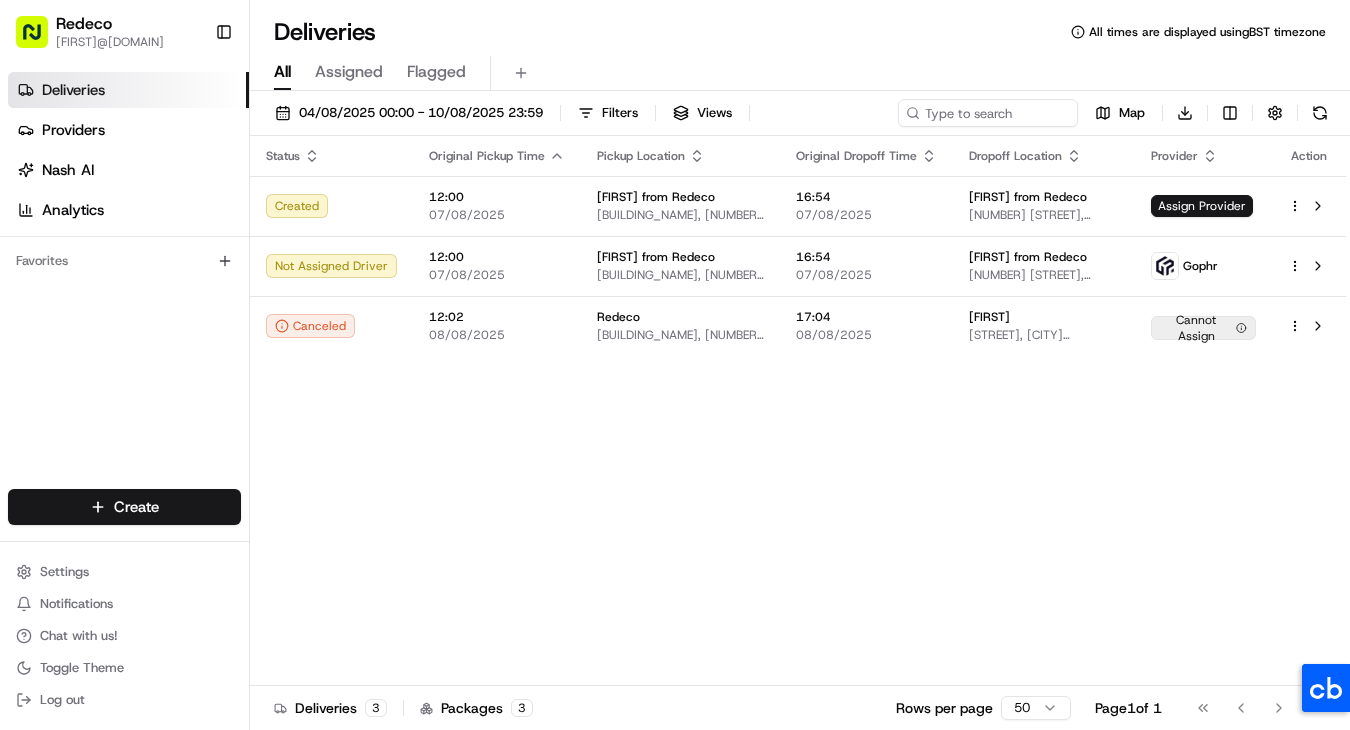 type 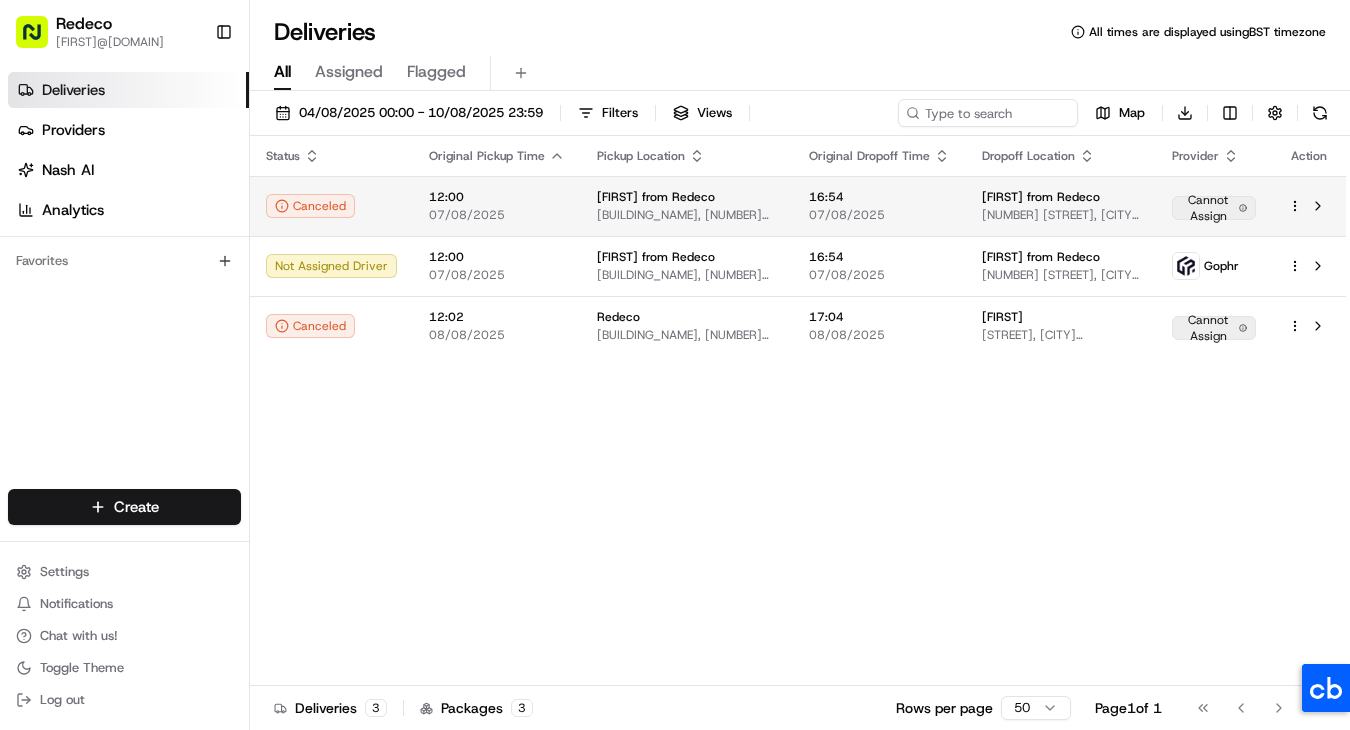 click on "Liisa from Redeco Access House, 61 Willow Walk, London SE1 5SF, UK" at bounding box center (687, 206) 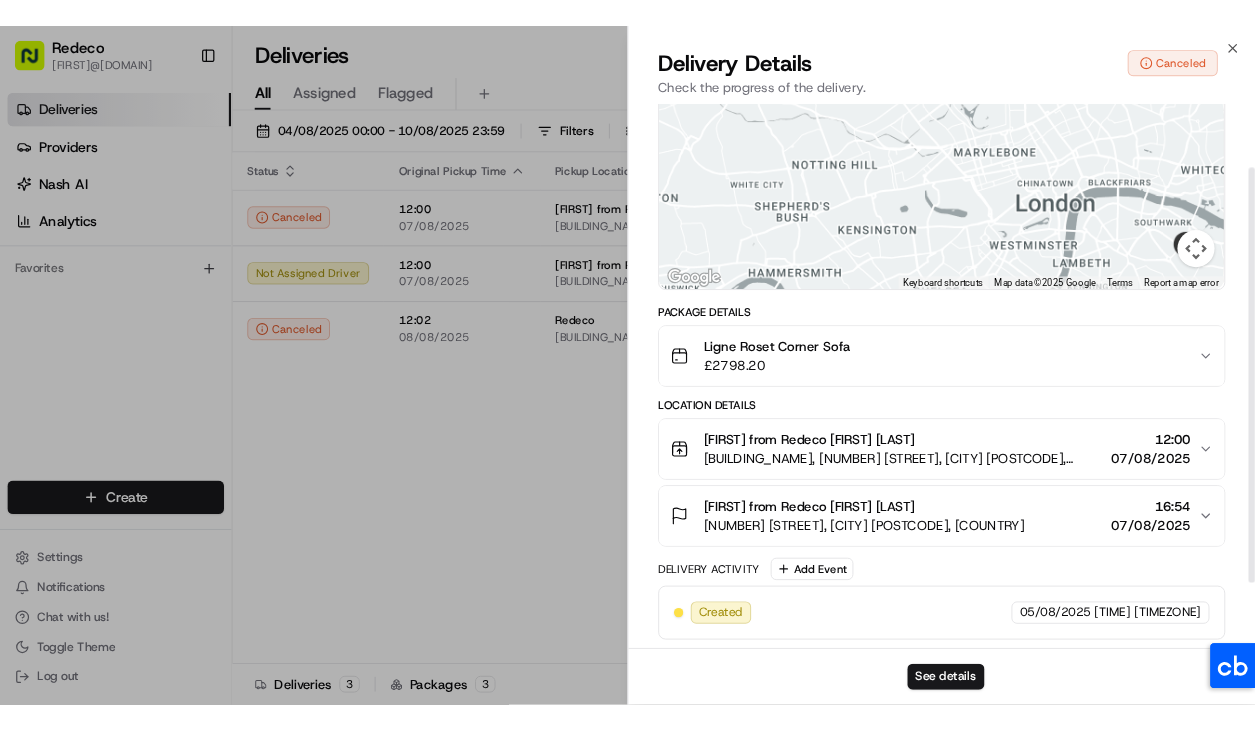 scroll, scrollTop: 181, scrollLeft: 0, axis: vertical 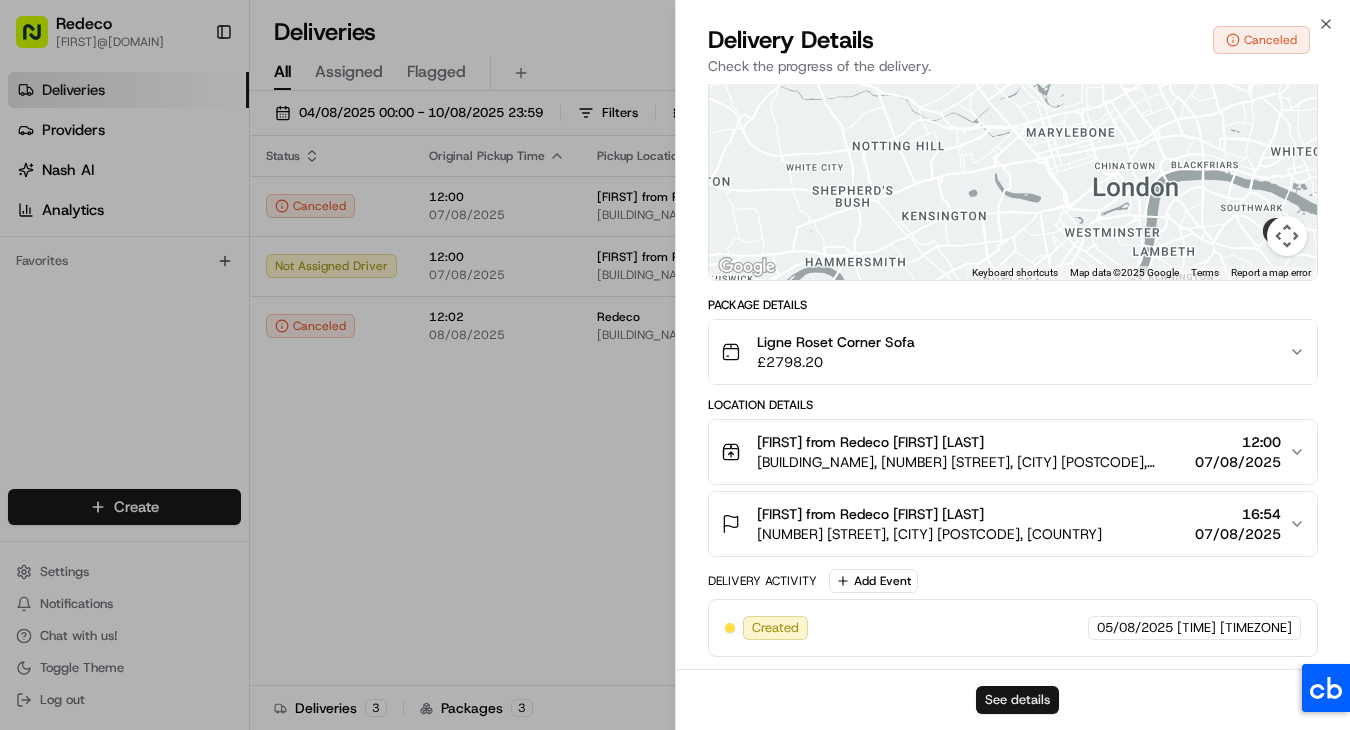 click on "See details" at bounding box center [1017, 700] 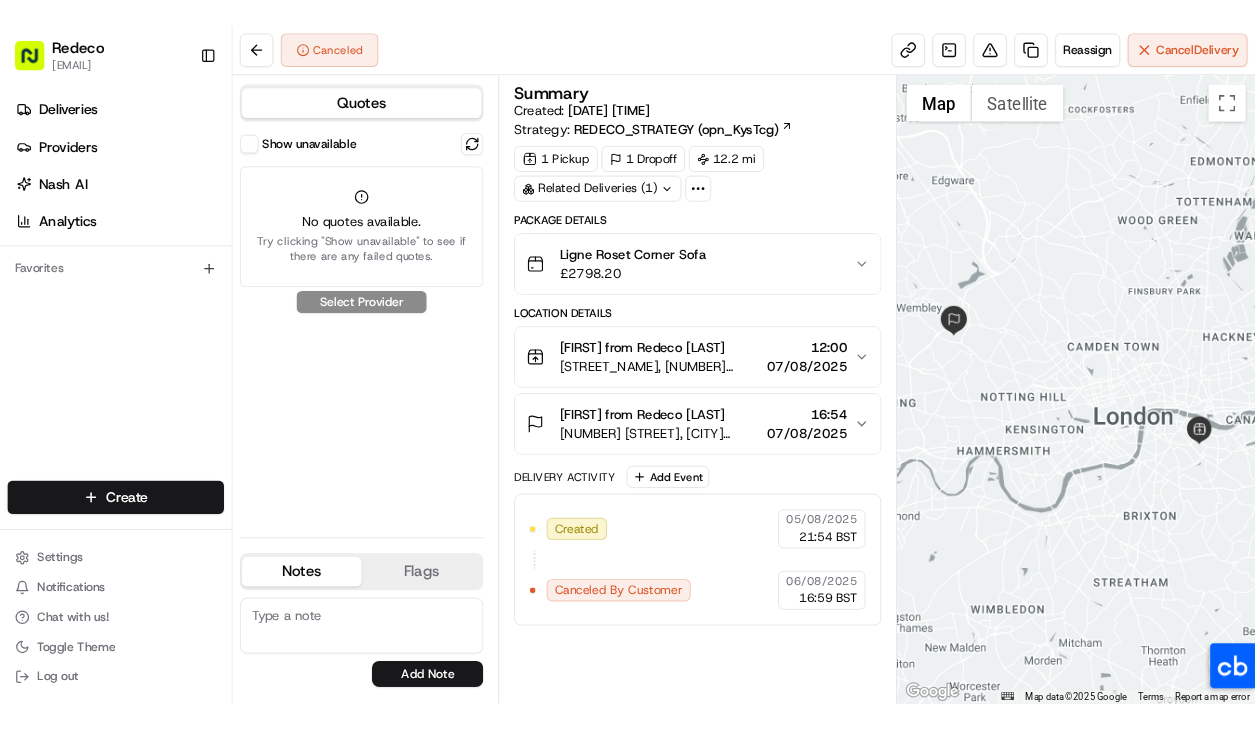 scroll, scrollTop: 0, scrollLeft: 0, axis: both 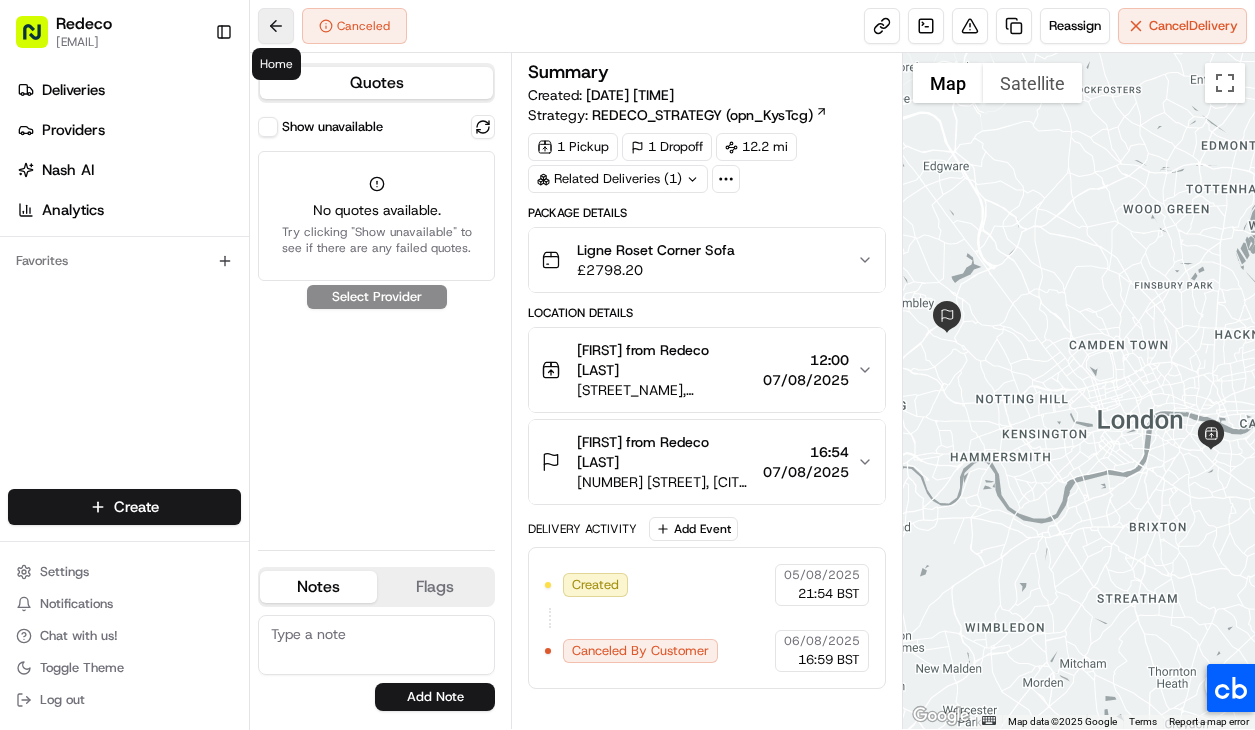 click at bounding box center [276, 26] 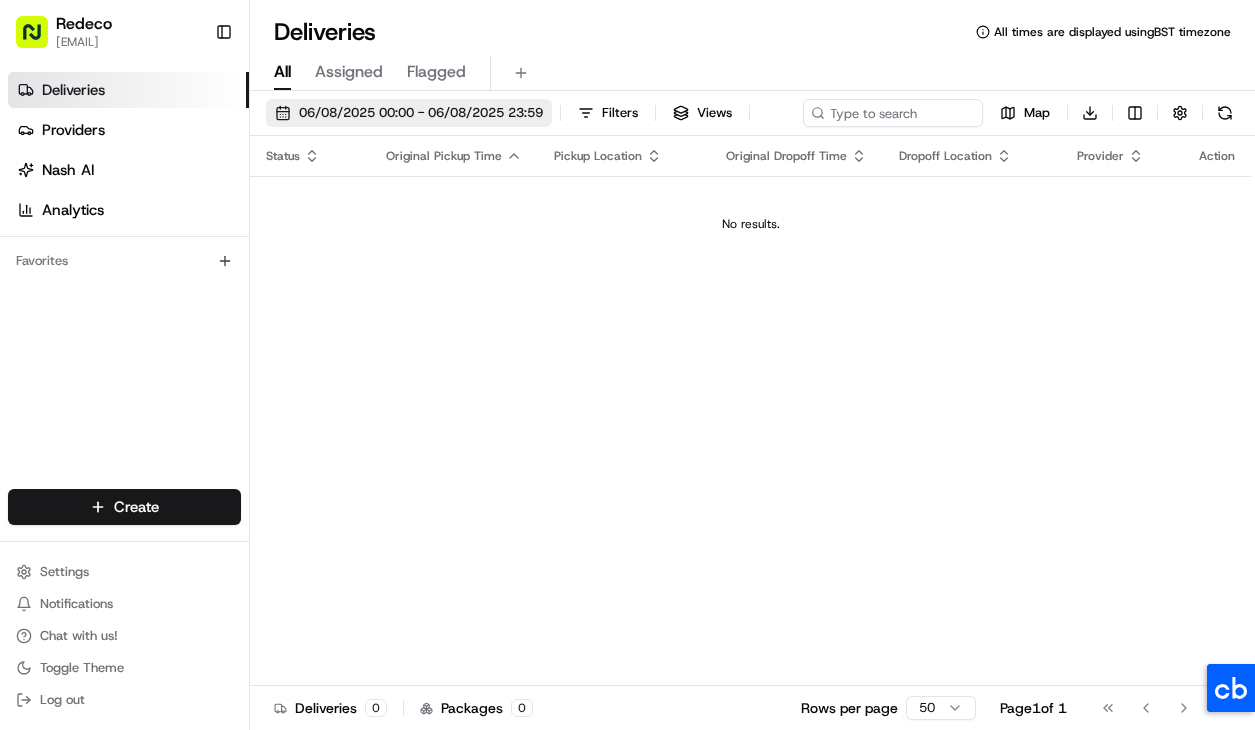 click on "06/08/2025 00:00 - 06/08/2025 23:59" at bounding box center (421, 113) 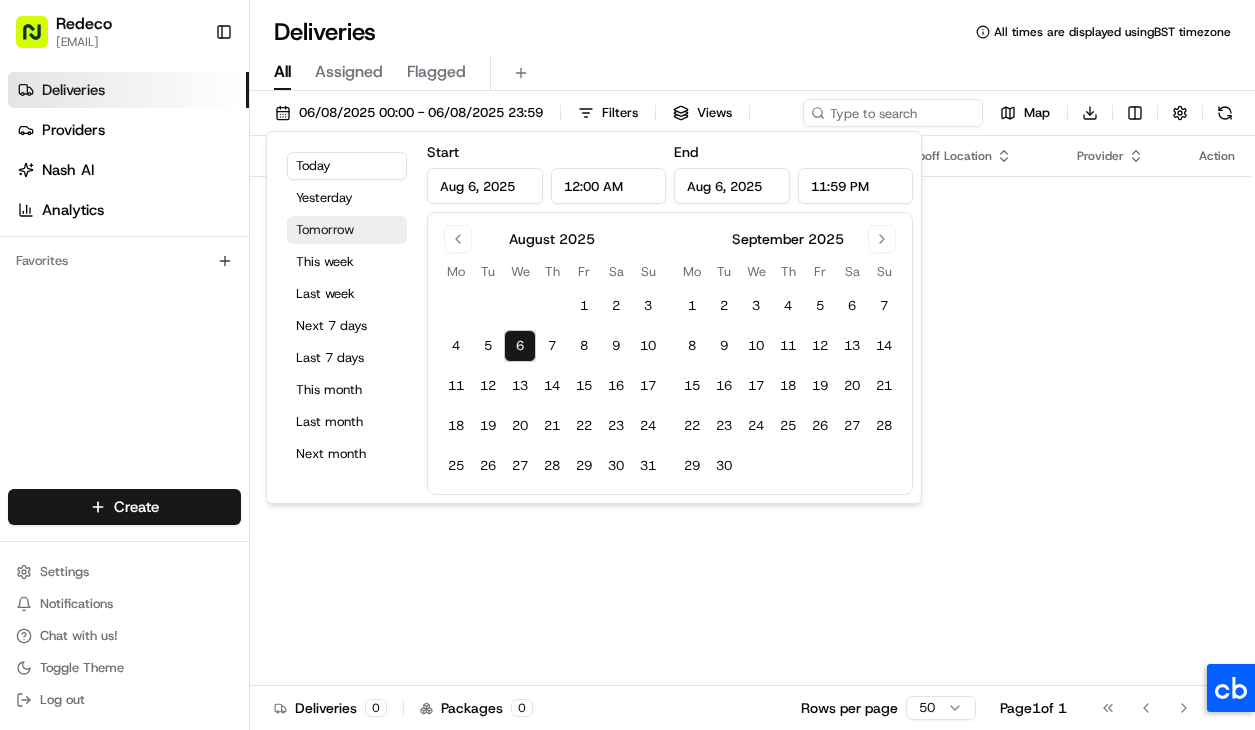 click on "Tomorrow" at bounding box center (347, 230) 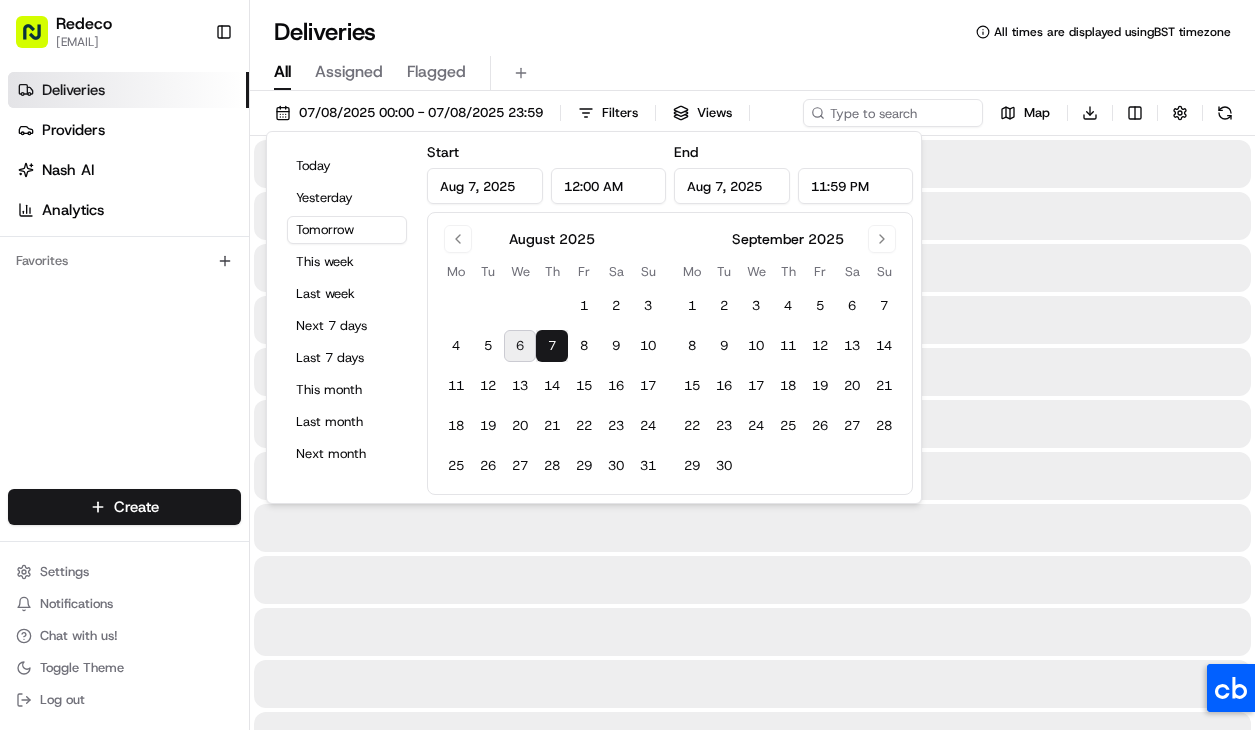 click on "Deliveries All times are displayed using  BST   timezone" at bounding box center [752, 32] 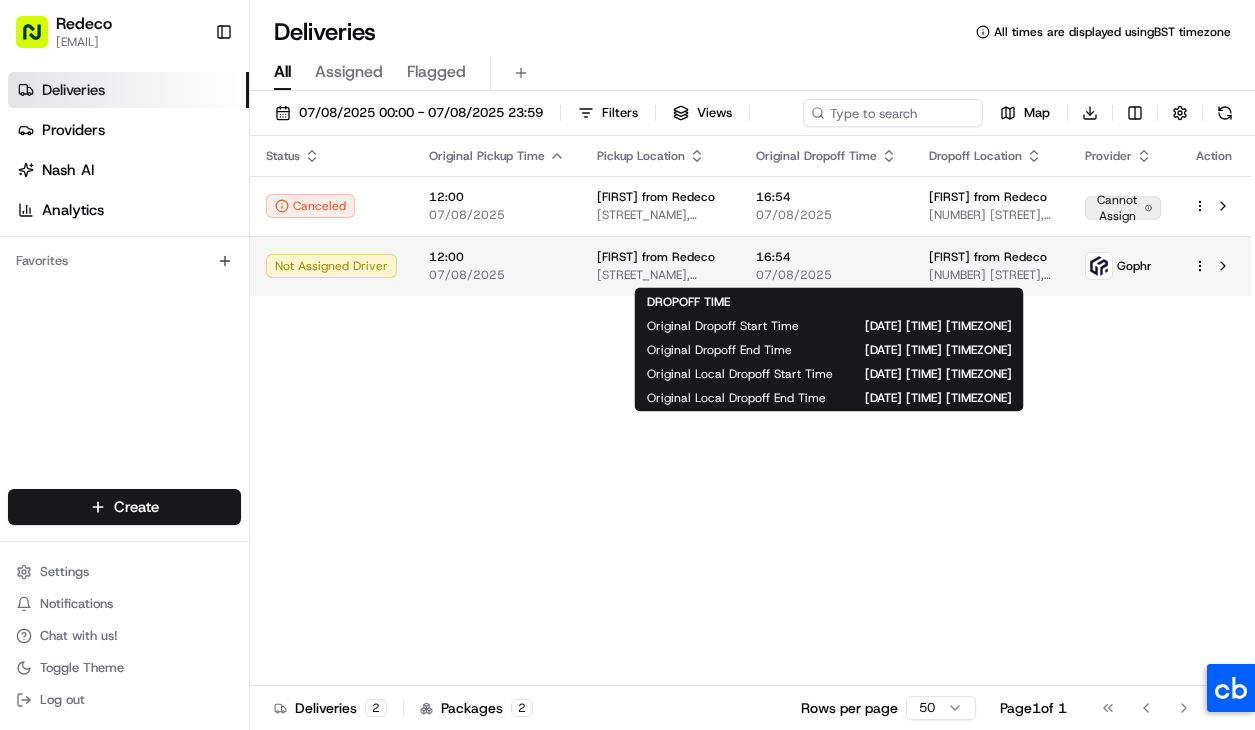 click on "16:54" at bounding box center [826, 257] 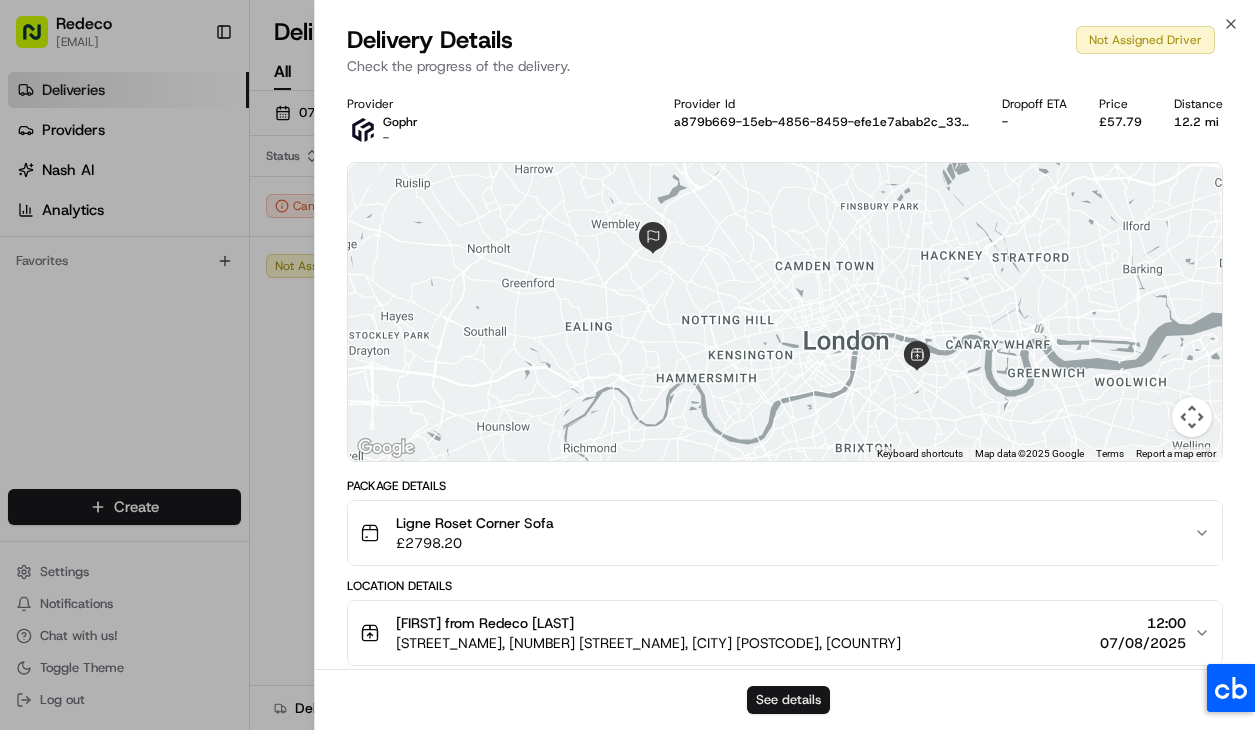 click on "See details" at bounding box center (788, 700) 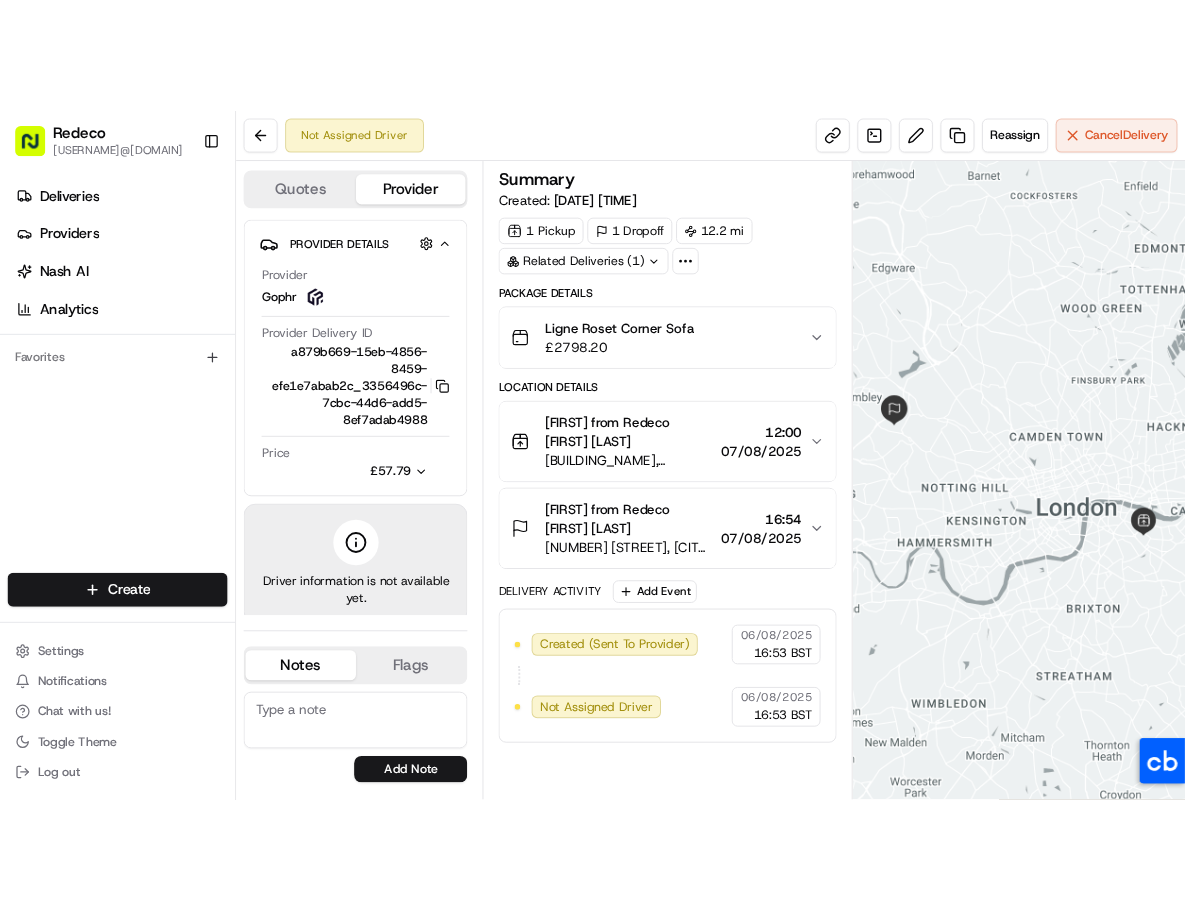 scroll, scrollTop: 0, scrollLeft: 0, axis: both 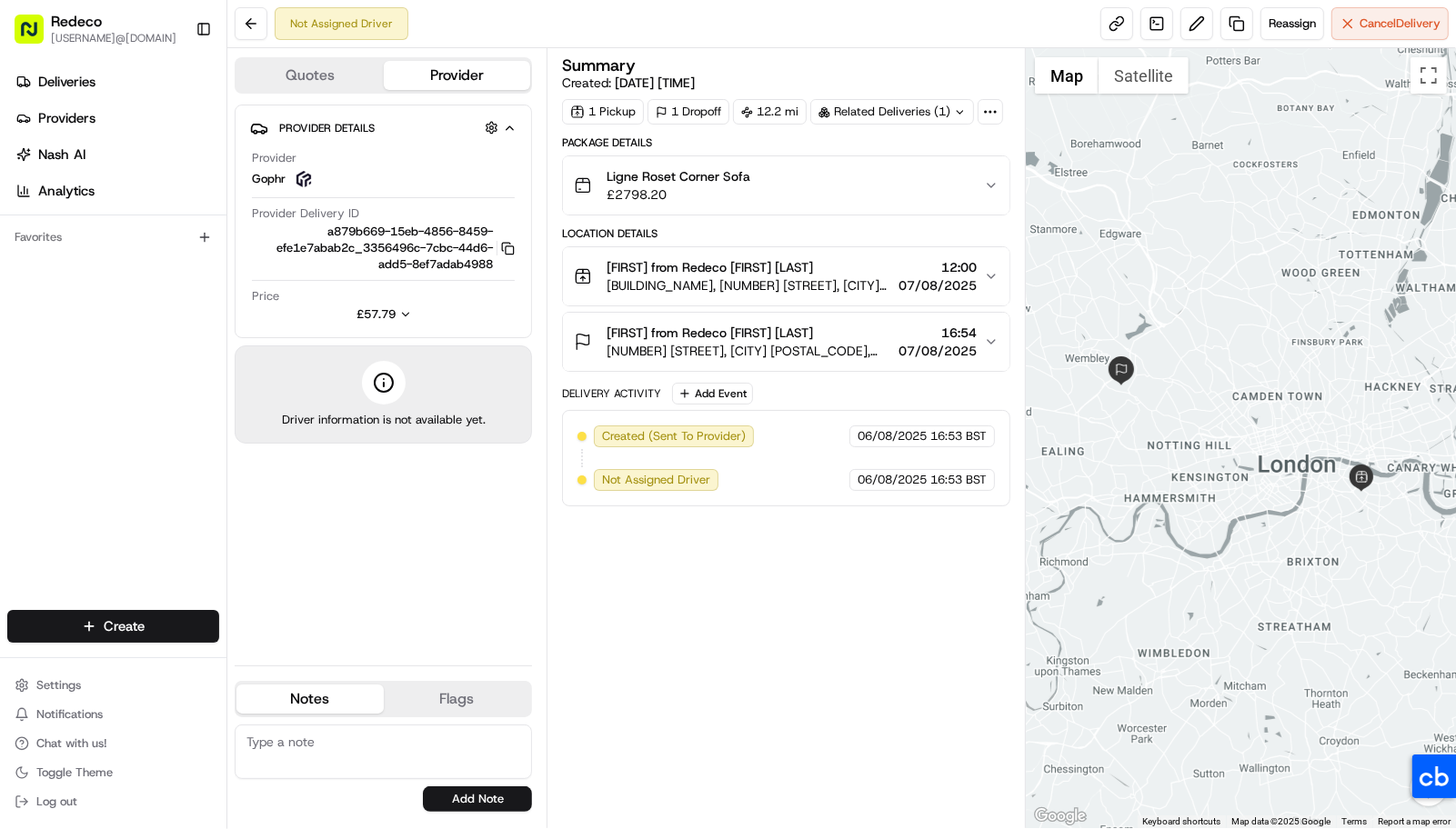 click on "Quotes" at bounding box center [310, 75] 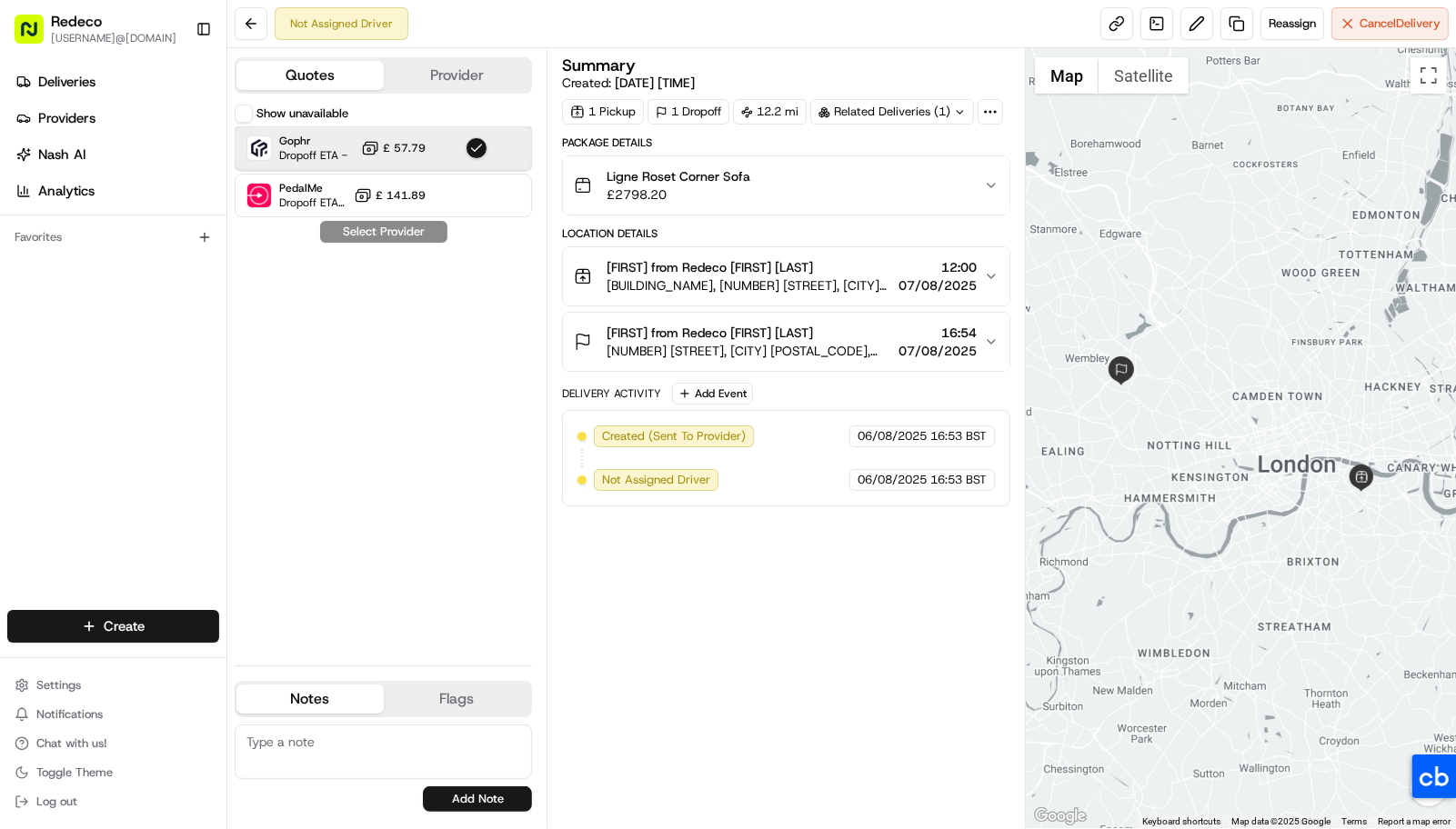 click on "Gophr Dropoff ETA   - £   57.79" at bounding box center [383, 148] 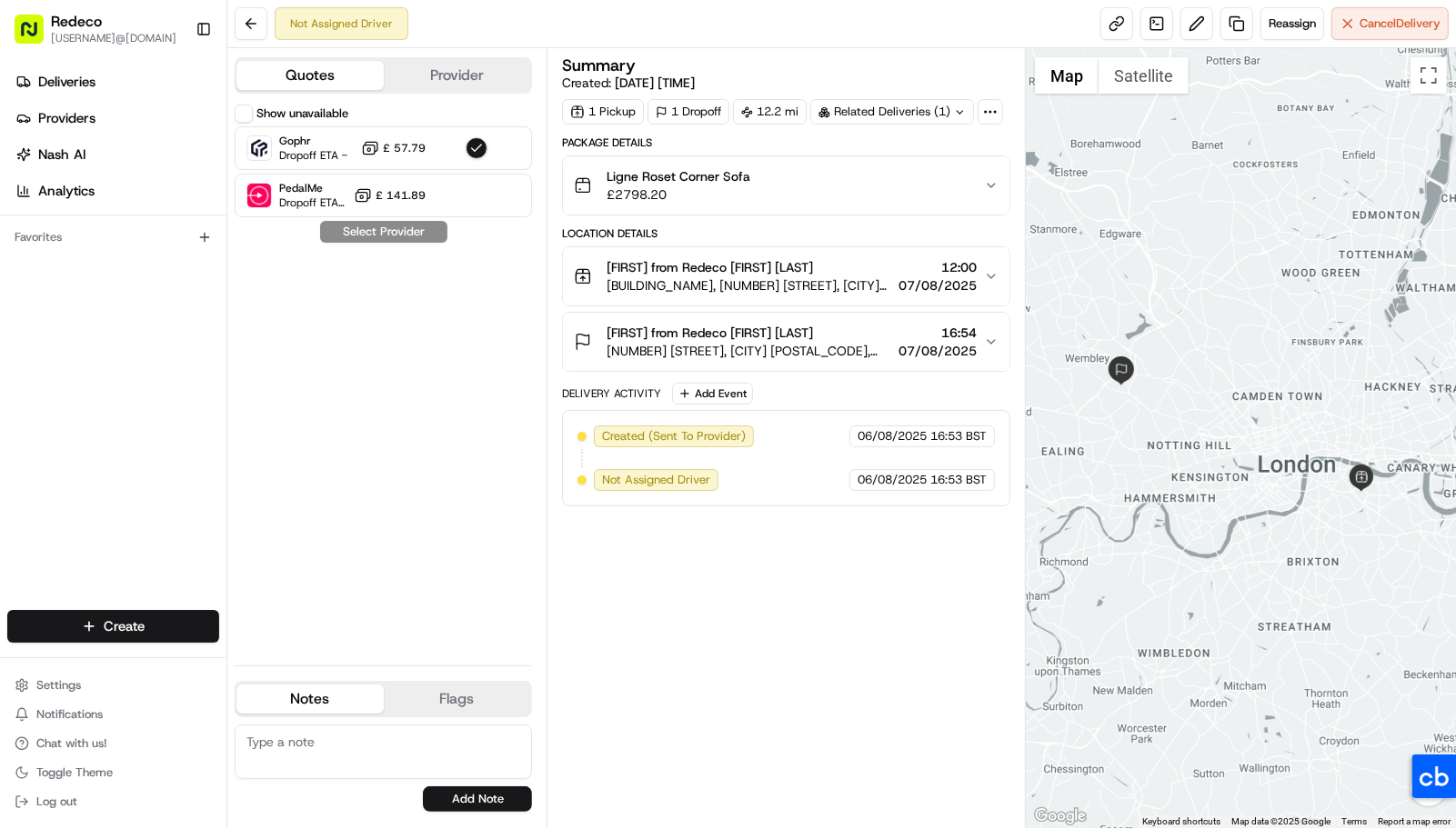 click on "Show unavailable" at bounding box center [302, 114] 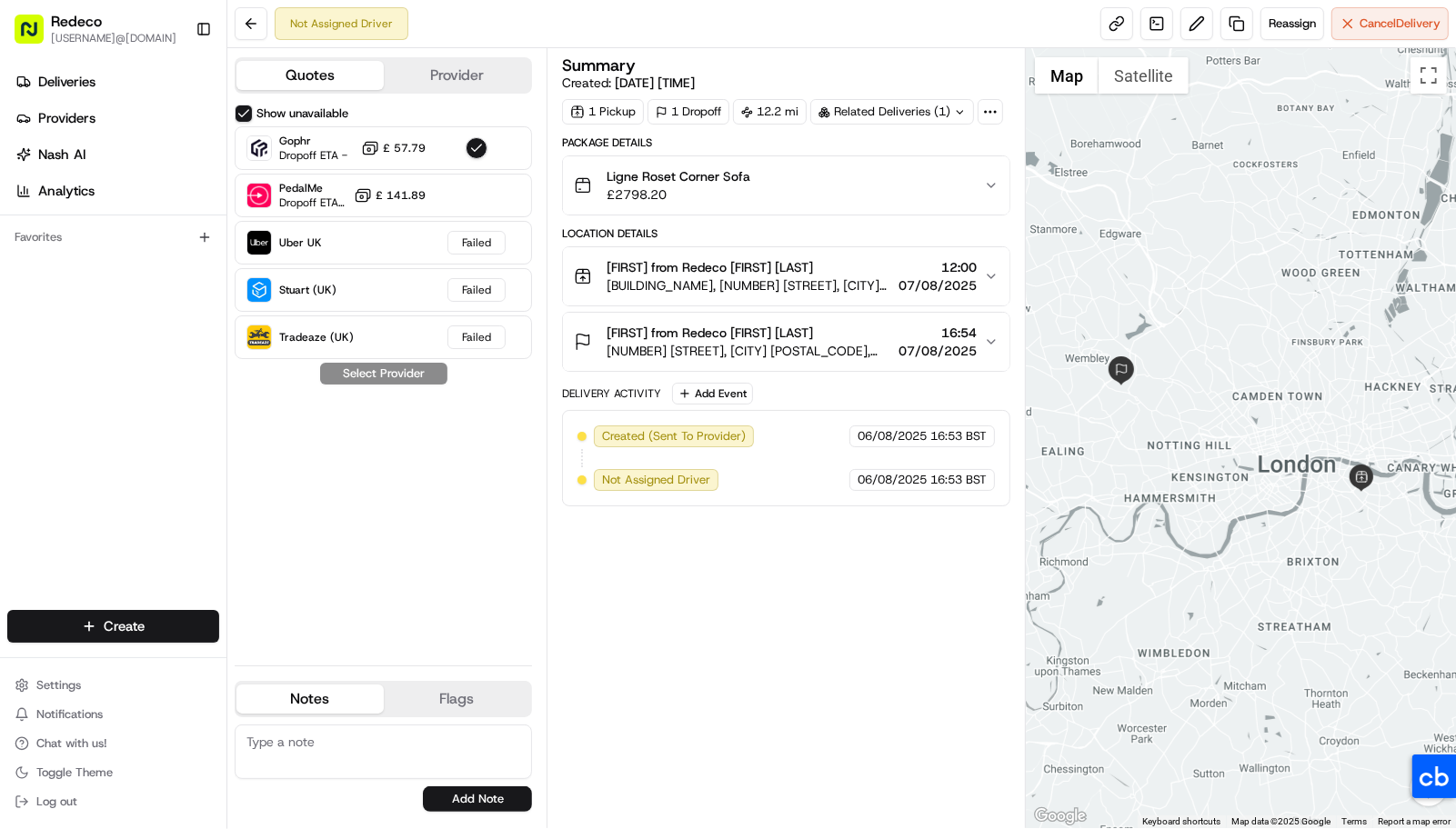 click on "Show unavailable" at bounding box center (302, 114) 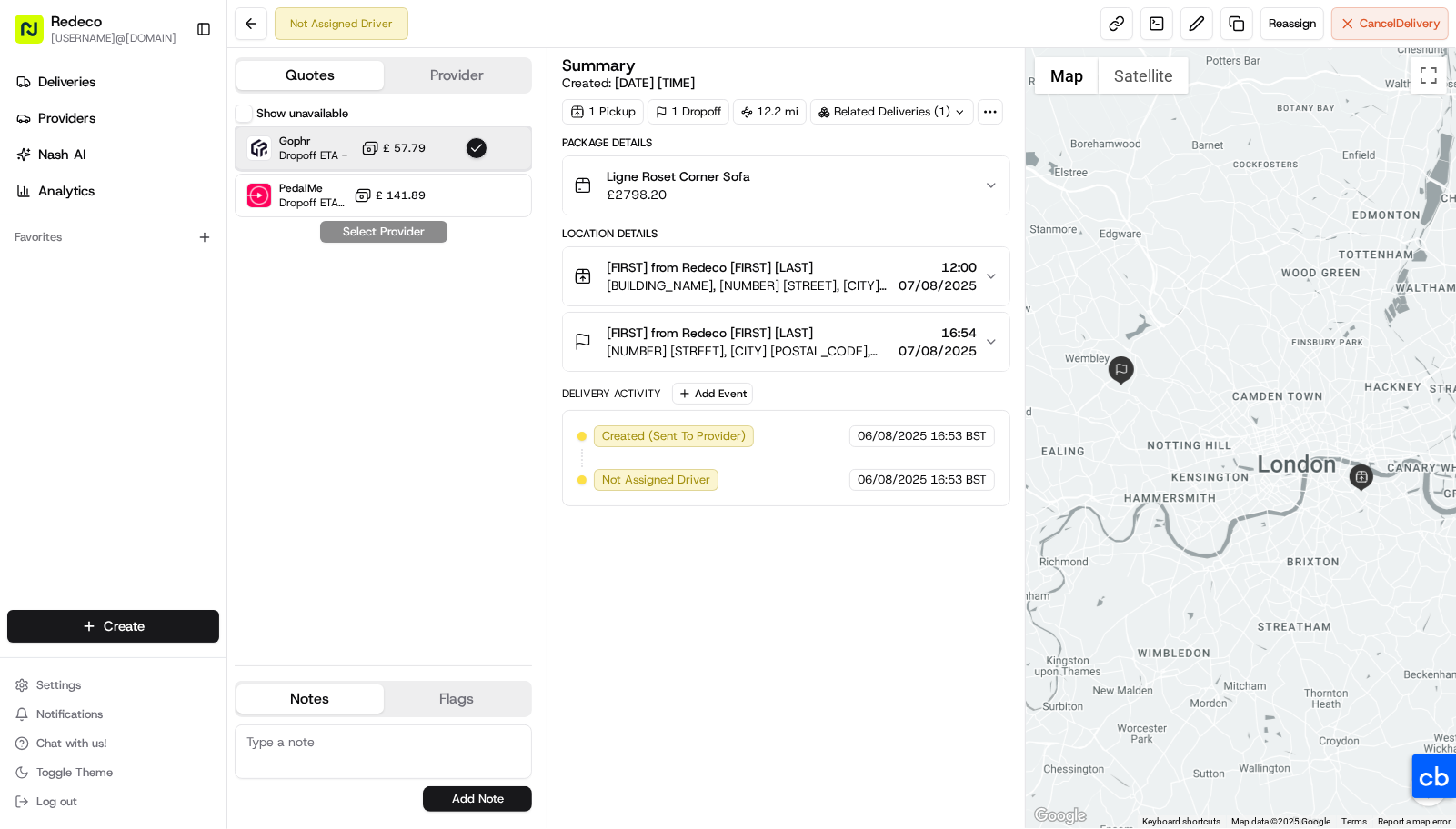 click at bounding box center [259, 148] 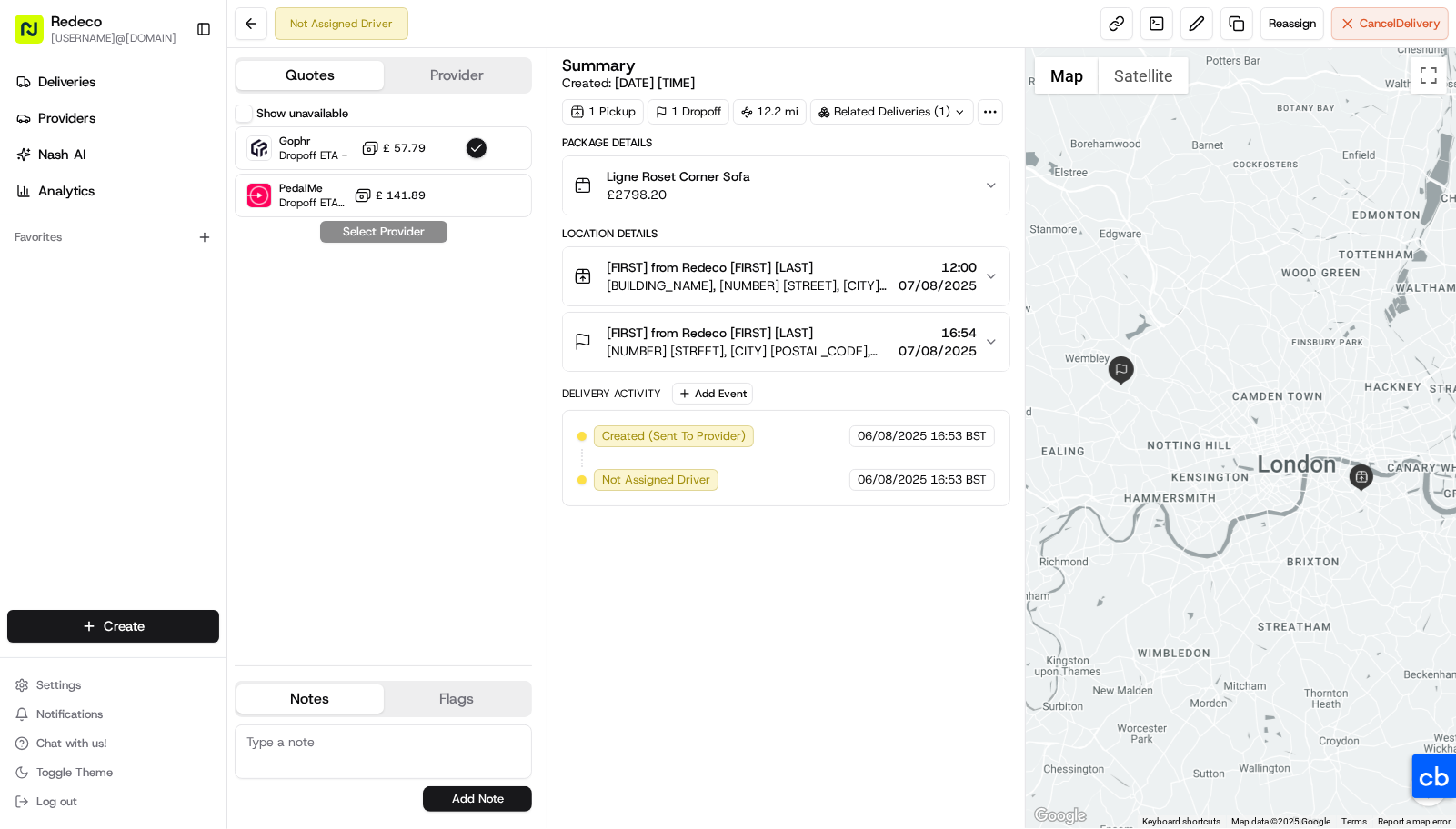 click on "Show unavailable Gophr Dropoff ETA   - £   57.79 PedalMe Dropoff ETA   48 minutes £   141.89 Select Provider" at bounding box center (383, 377) 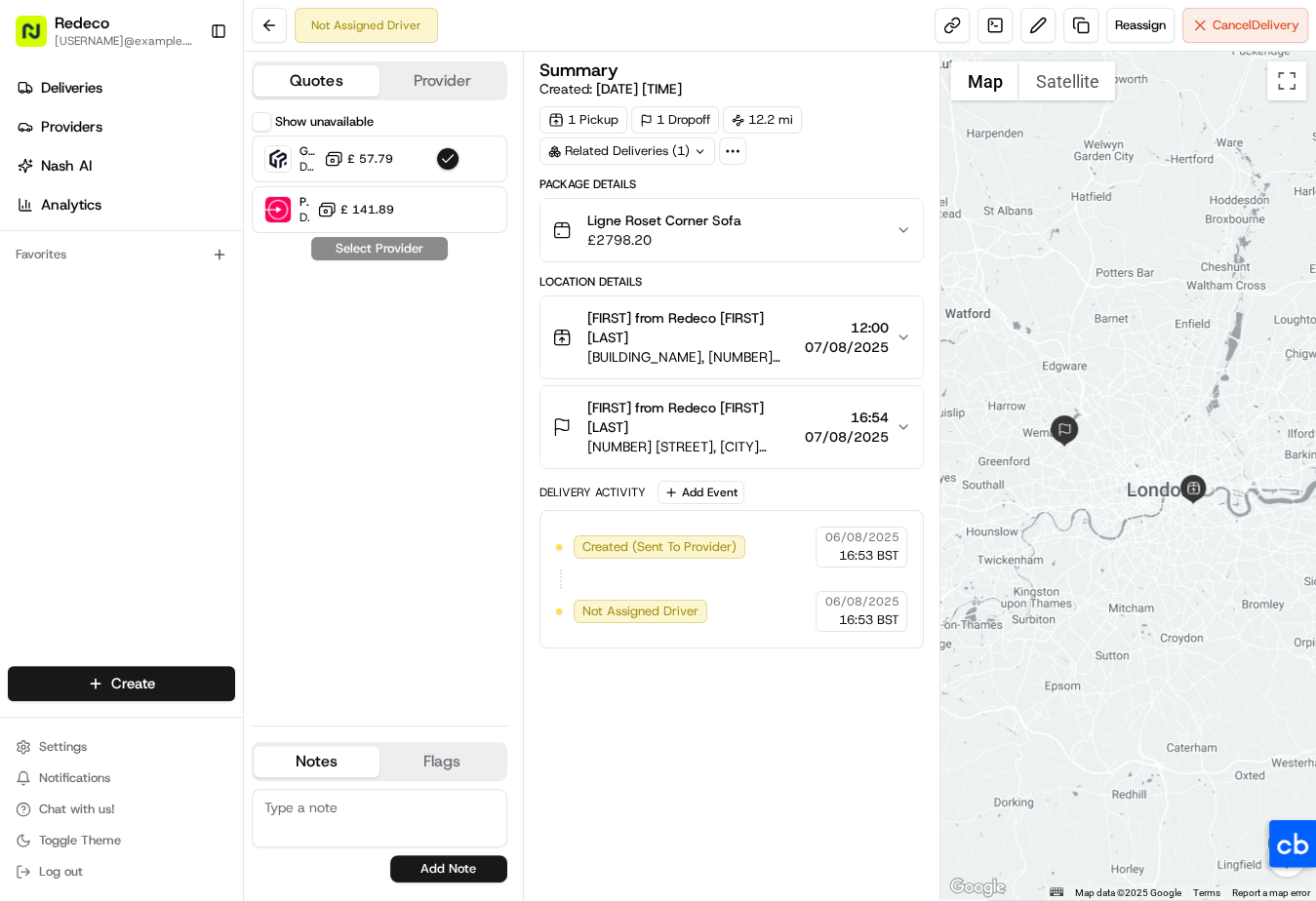 scroll, scrollTop: 0, scrollLeft: 0, axis: both 